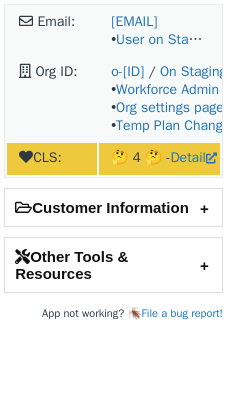 scroll, scrollTop: 0, scrollLeft: 0, axis: both 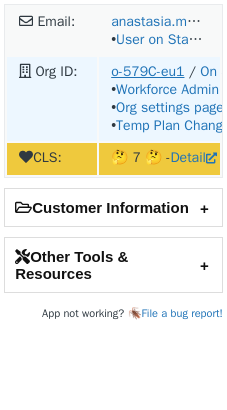 click on "o-579C-eu1" at bounding box center [147, 71] 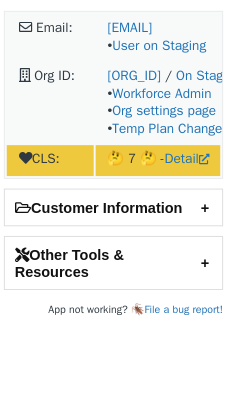 scroll, scrollTop: 0, scrollLeft: 0, axis: both 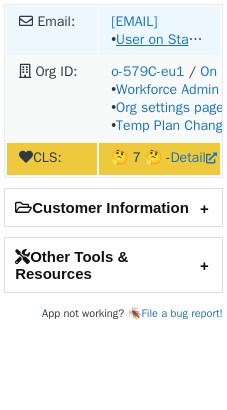 click on "User on Staging" at bounding box center [164, 39] 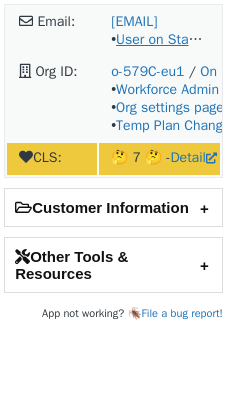 scroll, scrollTop: 0, scrollLeft: 0, axis: both 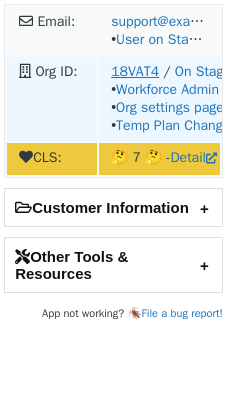 click on "18VAT4" at bounding box center [135, 71] 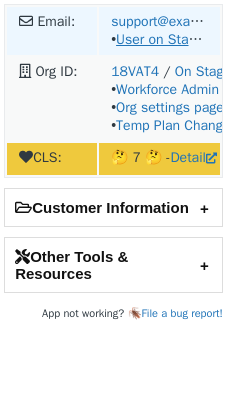click on "User on Staging" at bounding box center (164, 39) 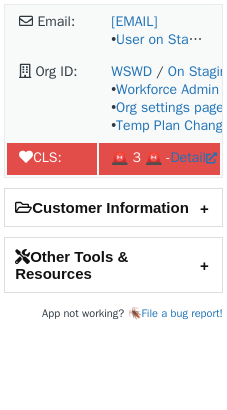 scroll, scrollTop: 0, scrollLeft: 0, axis: both 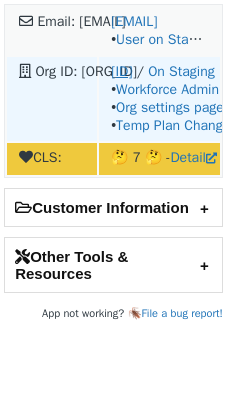 click on "[ID]" at bounding box center (121, 71) 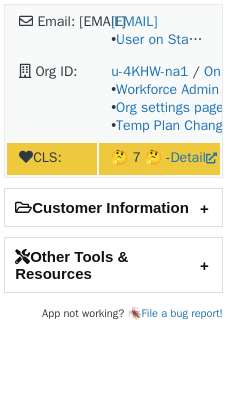scroll, scrollTop: 0, scrollLeft: 0, axis: both 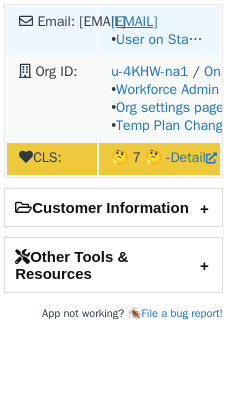 click on "janna_cameron@mcafee.com" at bounding box center (134, 21) 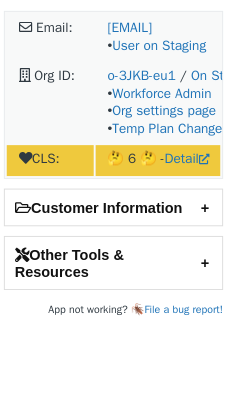 scroll, scrollTop: 0, scrollLeft: 0, axis: both 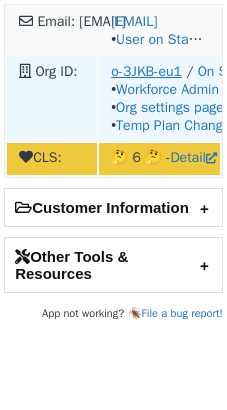 click on "o-3JKB-eu1" at bounding box center (146, 71) 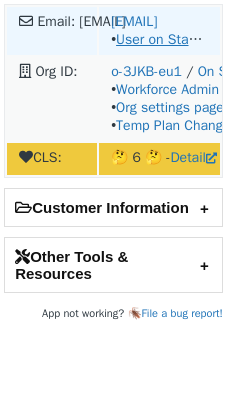 click on "User on Staging" at bounding box center (164, 39) 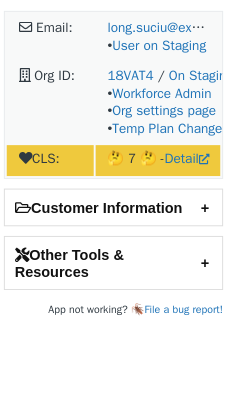 scroll, scrollTop: 0, scrollLeft: 0, axis: both 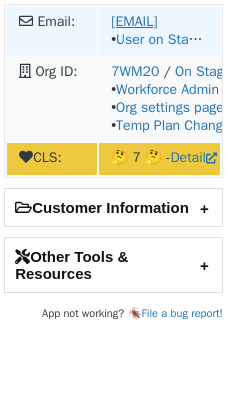 click on "khu@happymoney.com" at bounding box center [134, 21] 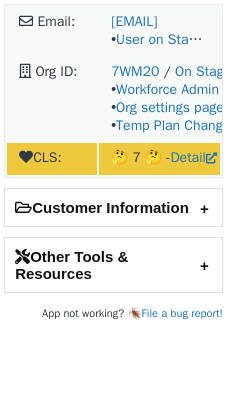scroll, scrollTop: 0, scrollLeft: 0, axis: both 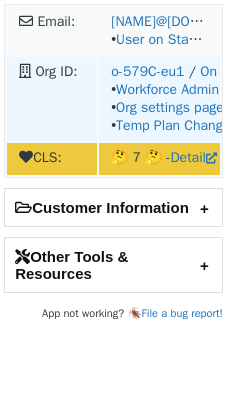 click on "o-579C-eu1
/   On Staging
•  Workforce Admin   •  Org settings page •  Temp Plan Changes" at bounding box center [159, 31] 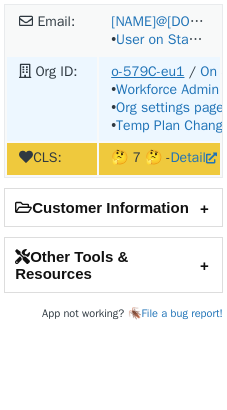 click on "o-579C-eu1" at bounding box center (147, 71) 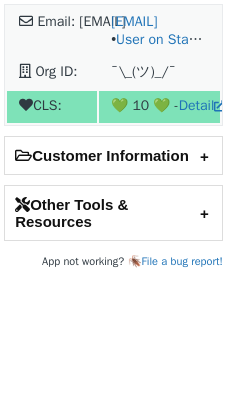 scroll, scrollTop: 0, scrollLeft: 0, axis: both 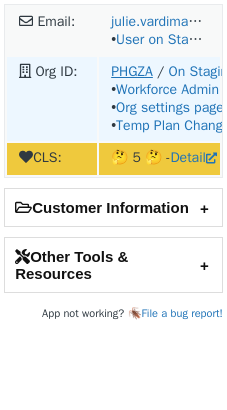click on "PHGZA" at bounding box center (132, 71) 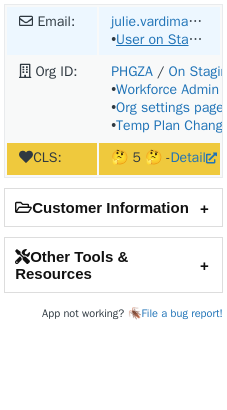 click on "User on Staging" at bounding box center (164, 39) 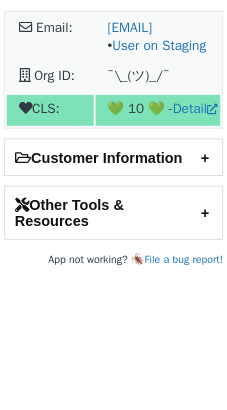 scroll, scrollTop: 0, scrollLeft: 0, axis: both 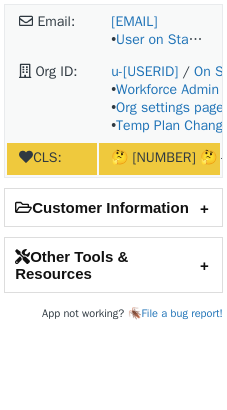 click on "Email:
janna_cameron@mcafee.com •  User on Staging
Org ID:
u-4KHW-na1
/   On Staging
•  Workforce Admin   •  Org settings page •  Temp Plan Changes
CLS: 🤔 7 🤔 -  Detail" at bounding box center [113, 91] 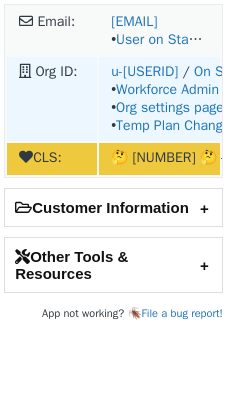 click on "u-4KHW-na1
/   On Staging
•  Workforce Admin   •  Org settings page •  Temp Plan Changes" at bounding box center (159, 31) 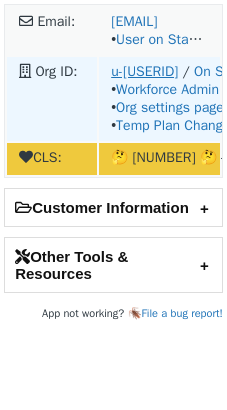 click on "u-4KHW-na1" at bounding box center [144, 71] 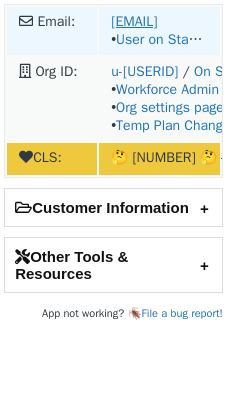 click on "janna_cameron@mcafee.com" at bounding box center [134, 21] 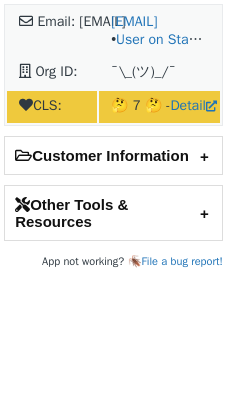 scroll, scrollTop: 0, scrollLeft: 0, axis: both 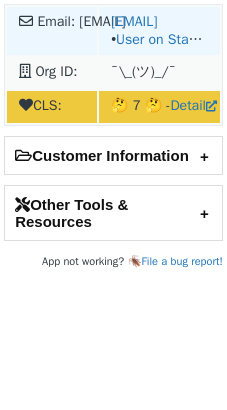 click on "[EMAIL] •  User on Staging" at bounding box center (159, 31) 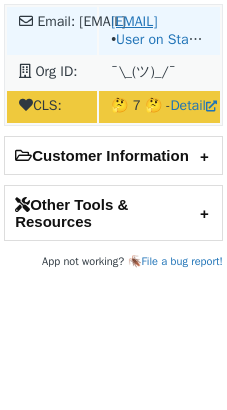 click on "daniel.dimant@catonetworks.com" at bounding box center (134, 21) 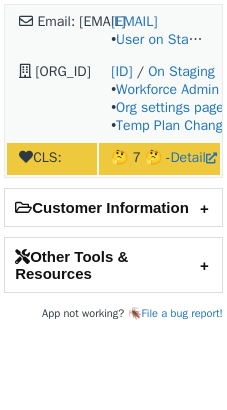 scroll, scrollTop: 0, scrollLeft: 0, axis: both 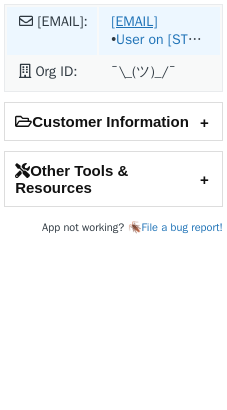 click on "roshan.nampeli@example.com" at bounding box center (134, 21) 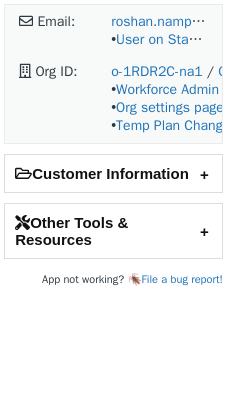 scroll, scrollTop: 0, scrollLeft: 0, axis: both 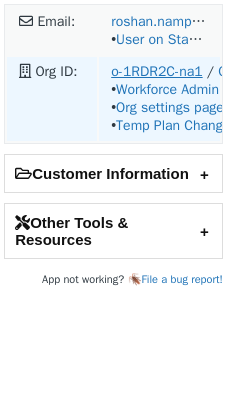 click on "o-1RDR2C-na1" at bounding box center (156, 71) 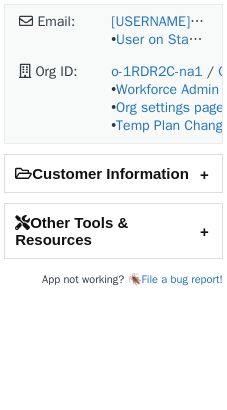 scroll, scrollTop: 0, scrollLeft: 0, axis: both 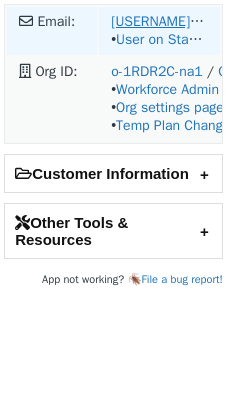 click on "ryan.giesen@autodesk.com" at bounding box center (196, 21) 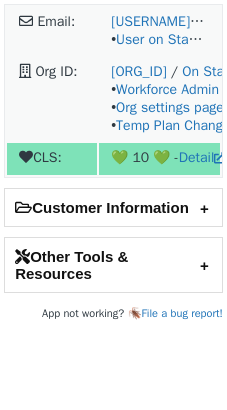 scroll, scrollTop: 0, scrollLeft: 0, axis: both 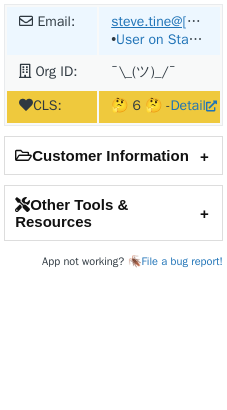 click on "steve.tine@sureify.com" at bounding box center [169, 21] 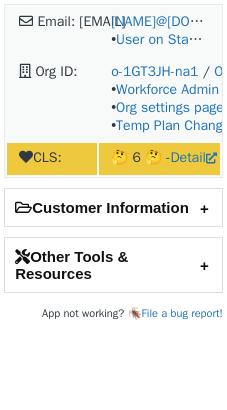 scroll, scrollTop: 0, scrollLeft: 0, axis: both 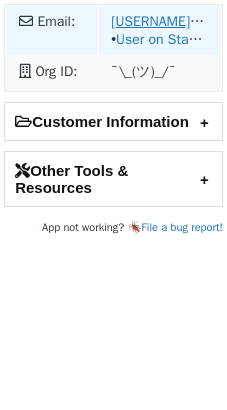 click on "suemun.huang@tophat.com" at bounding box center [185, 21] 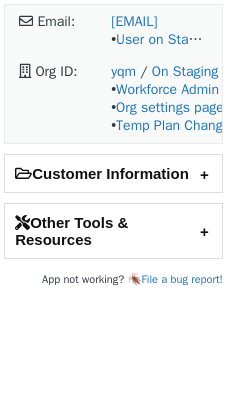 scroll, scrollTop: 0, scrollLeft: 0, axis: both 